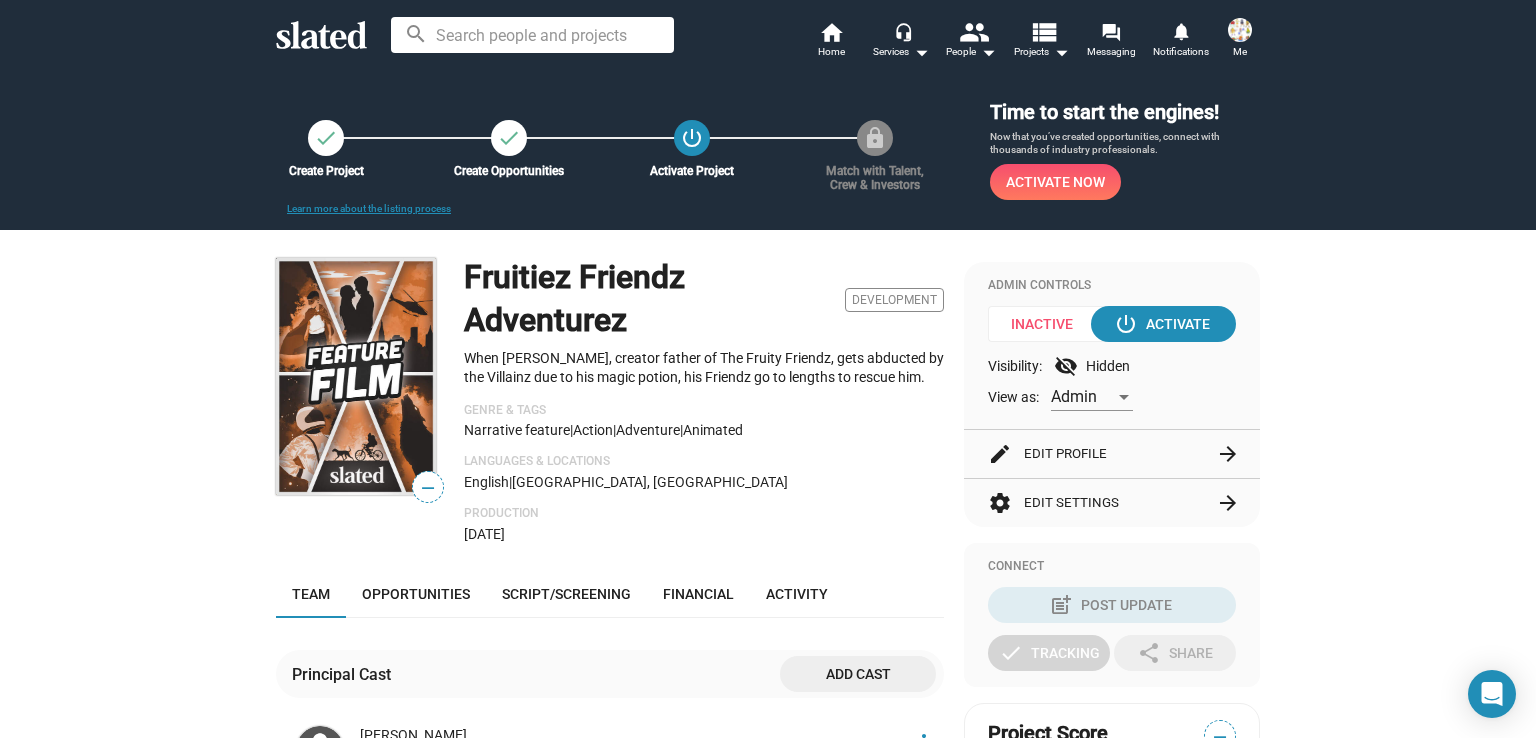 scroll, scrollTop: 0, scrollLeft: 0, axis: both 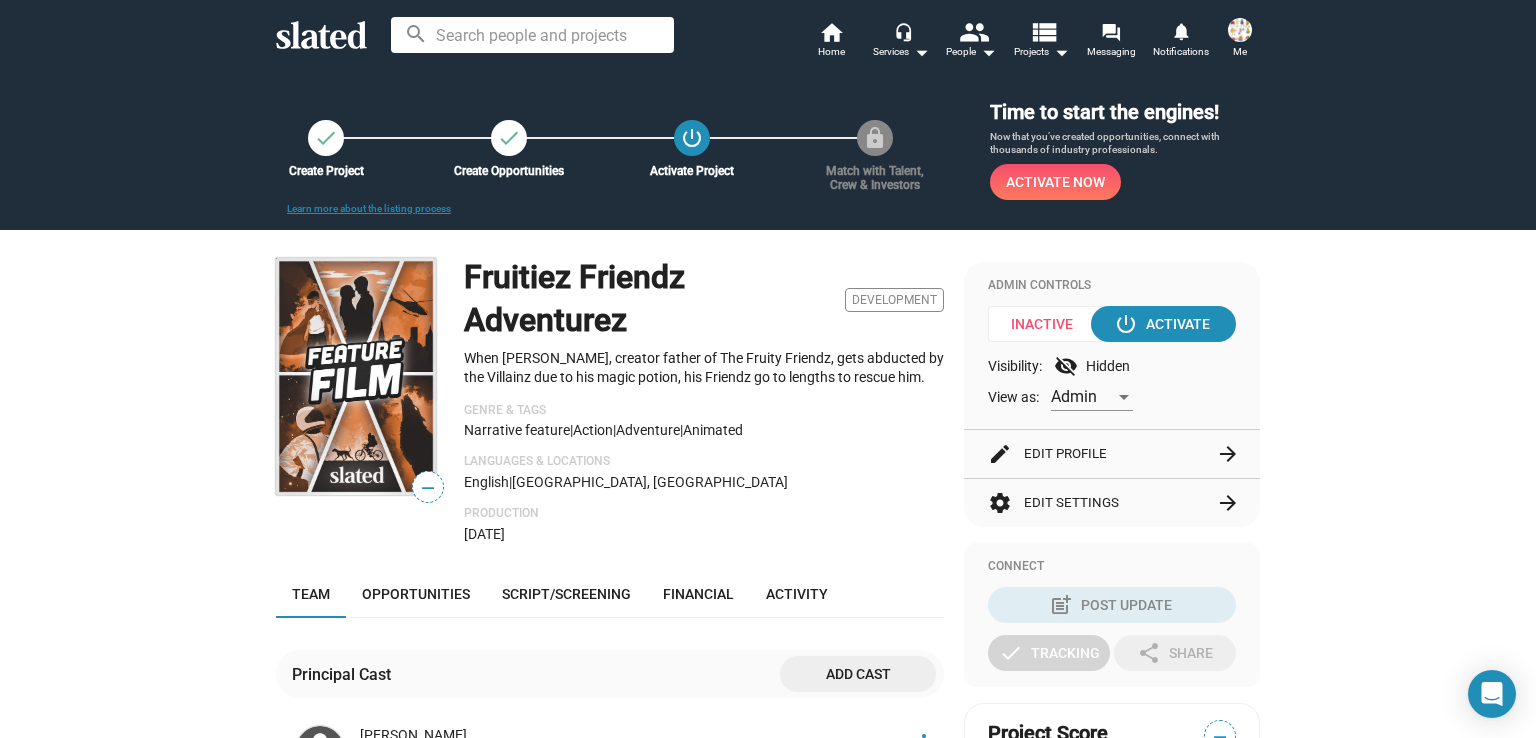 click on "Activate Now" at bounding box center (1055, 182) 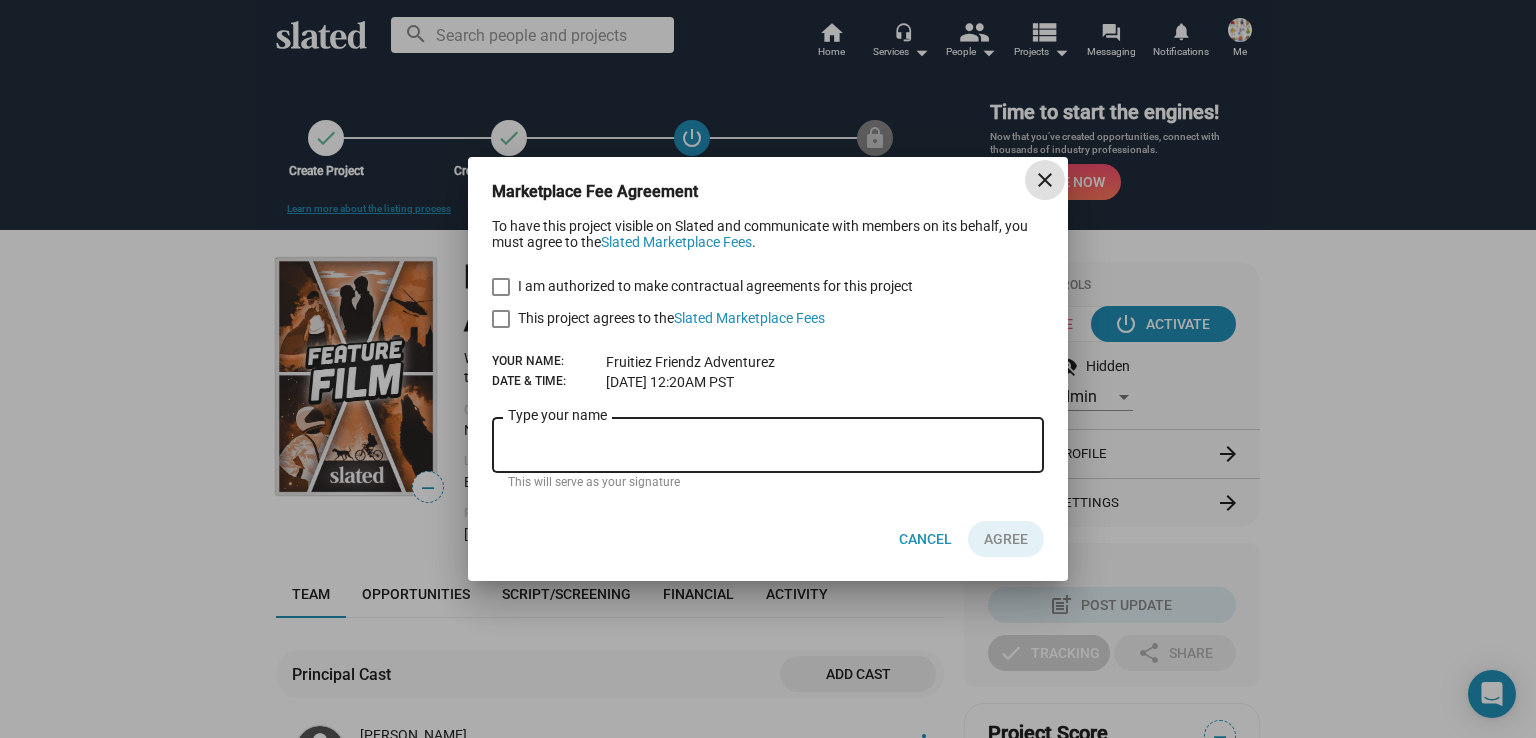 click at bounding box center (501, 287) 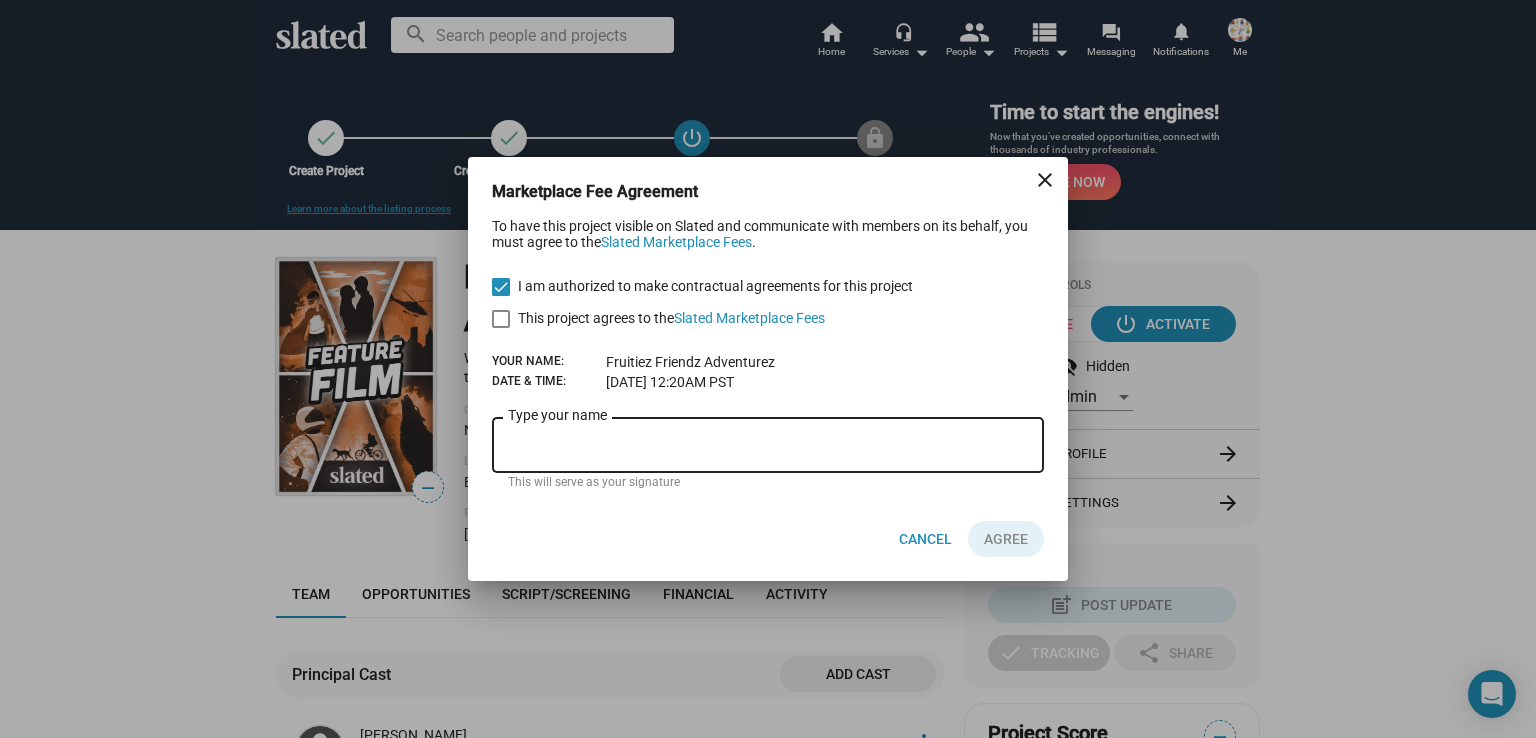 click on "Type your name" at bounding box center (768, 443) 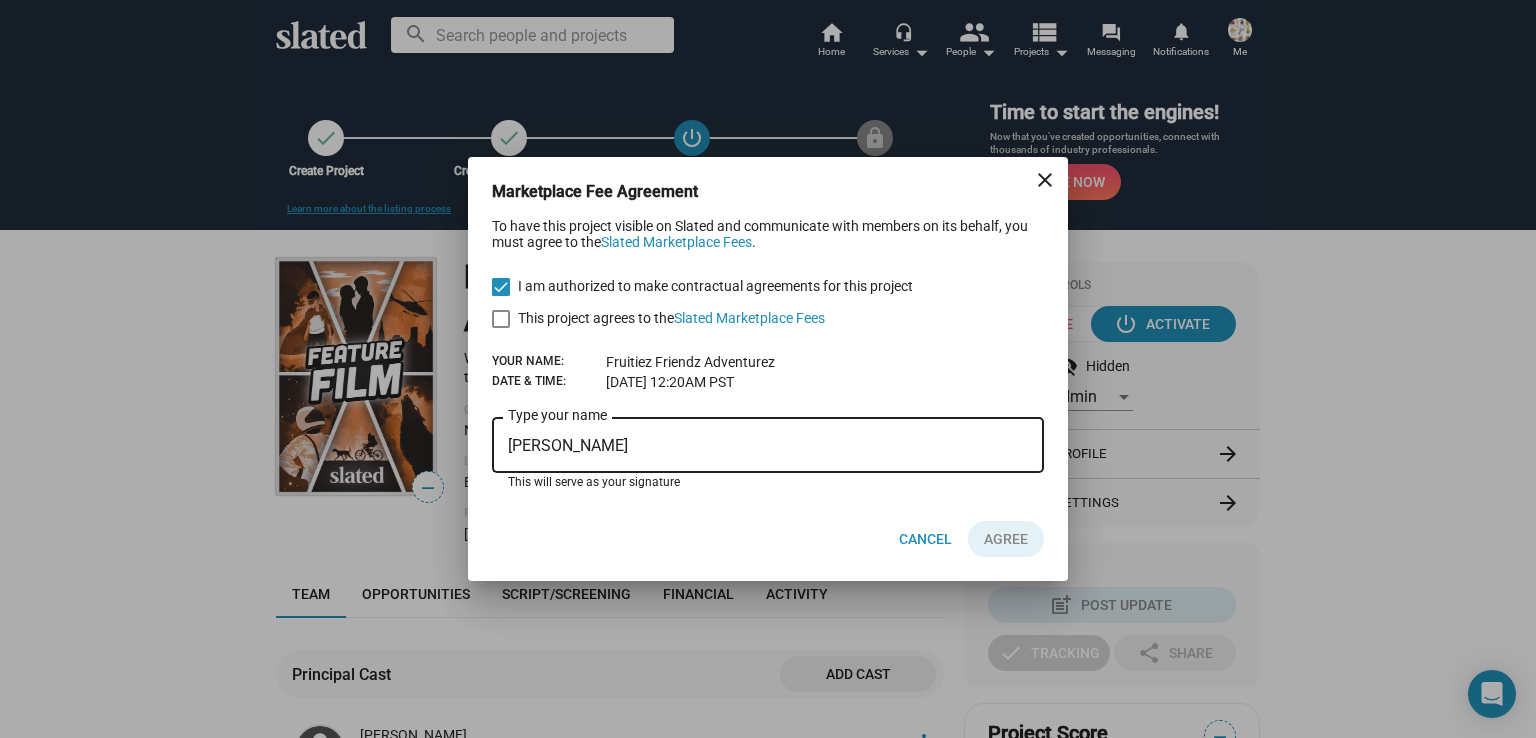 type on "[PERSON_NAME]" 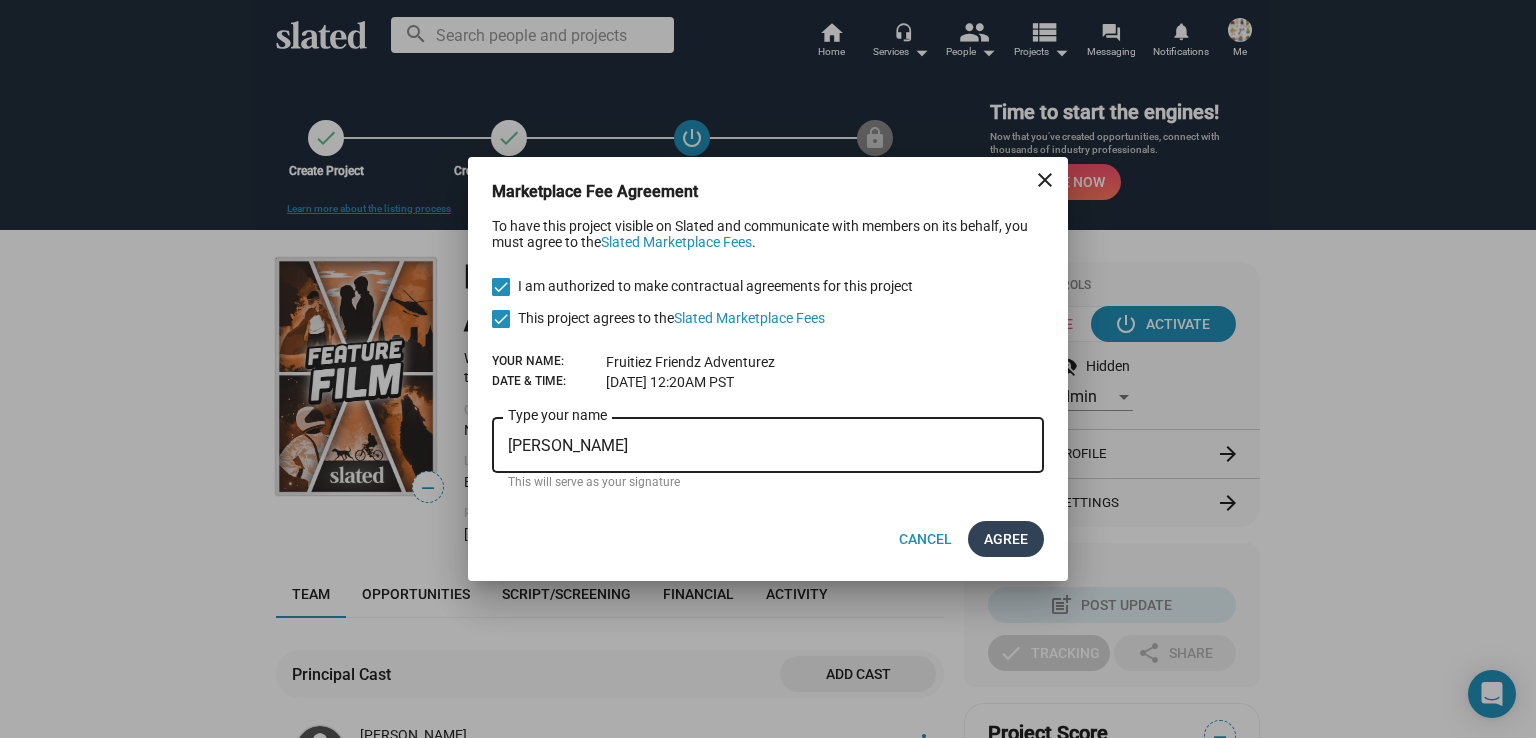 click on "AGREE" at bounding box center [1006, 539] 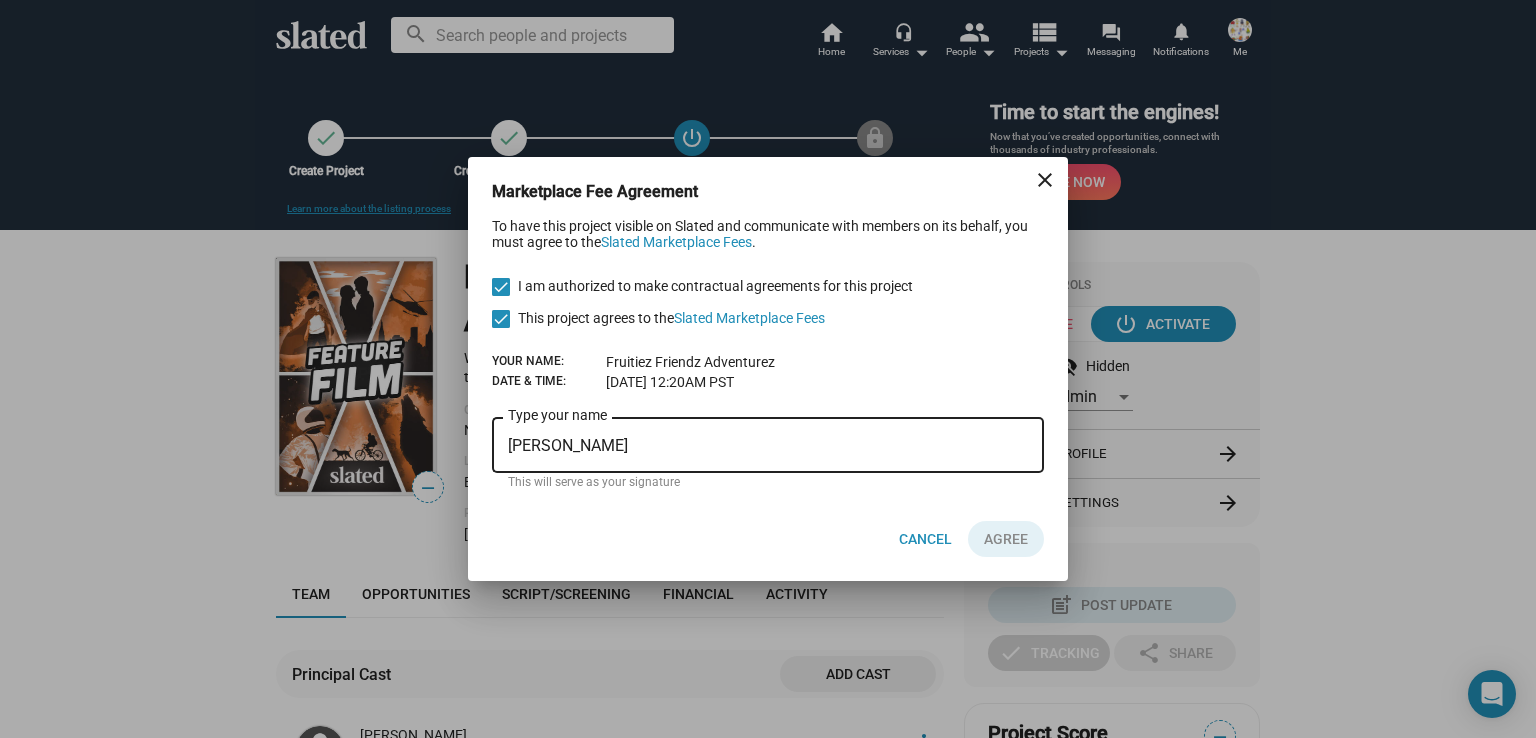 click on "[PERSON_NAME]" at bounding box center (768, 446) 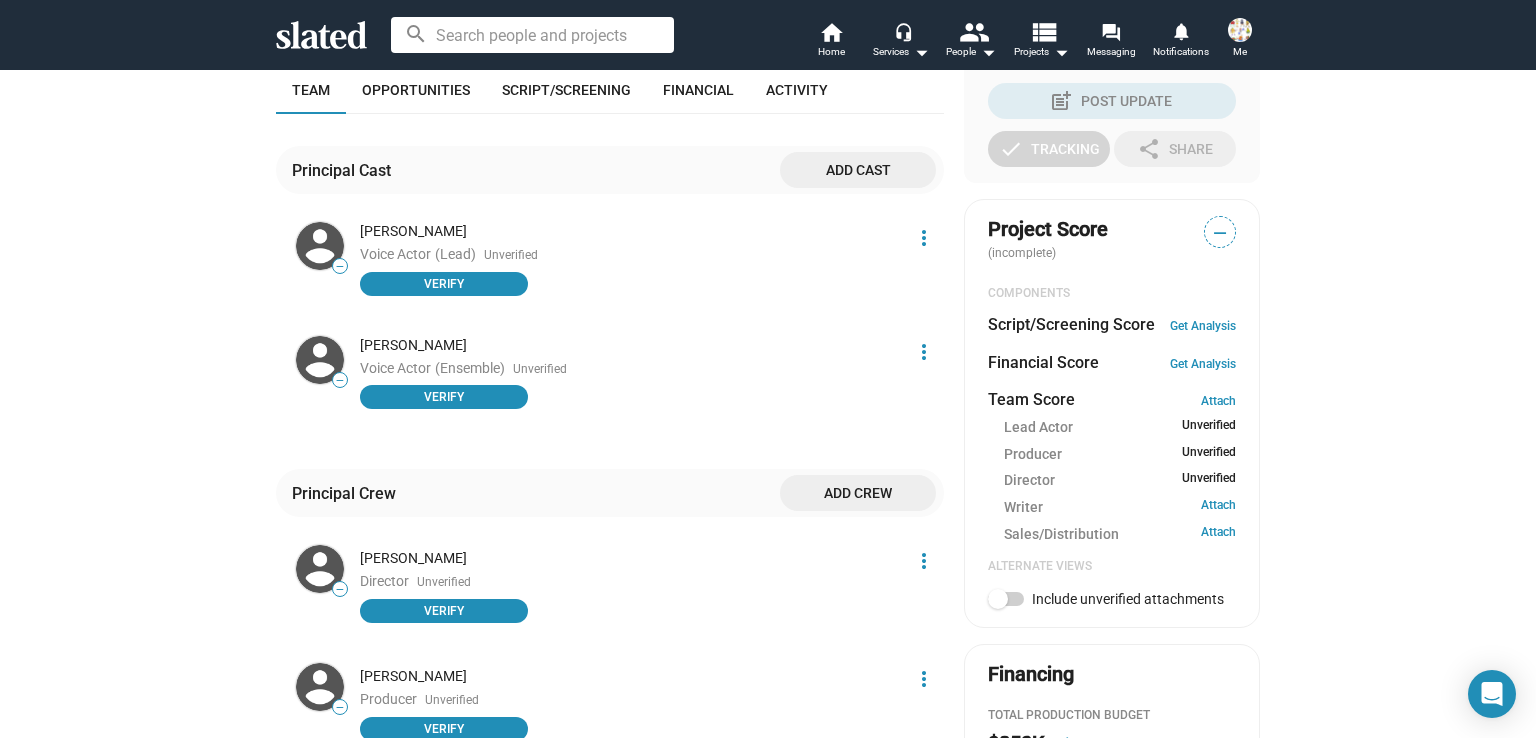 scroll, scrollTop: 552, scrollLeft: 0, axis: vertical 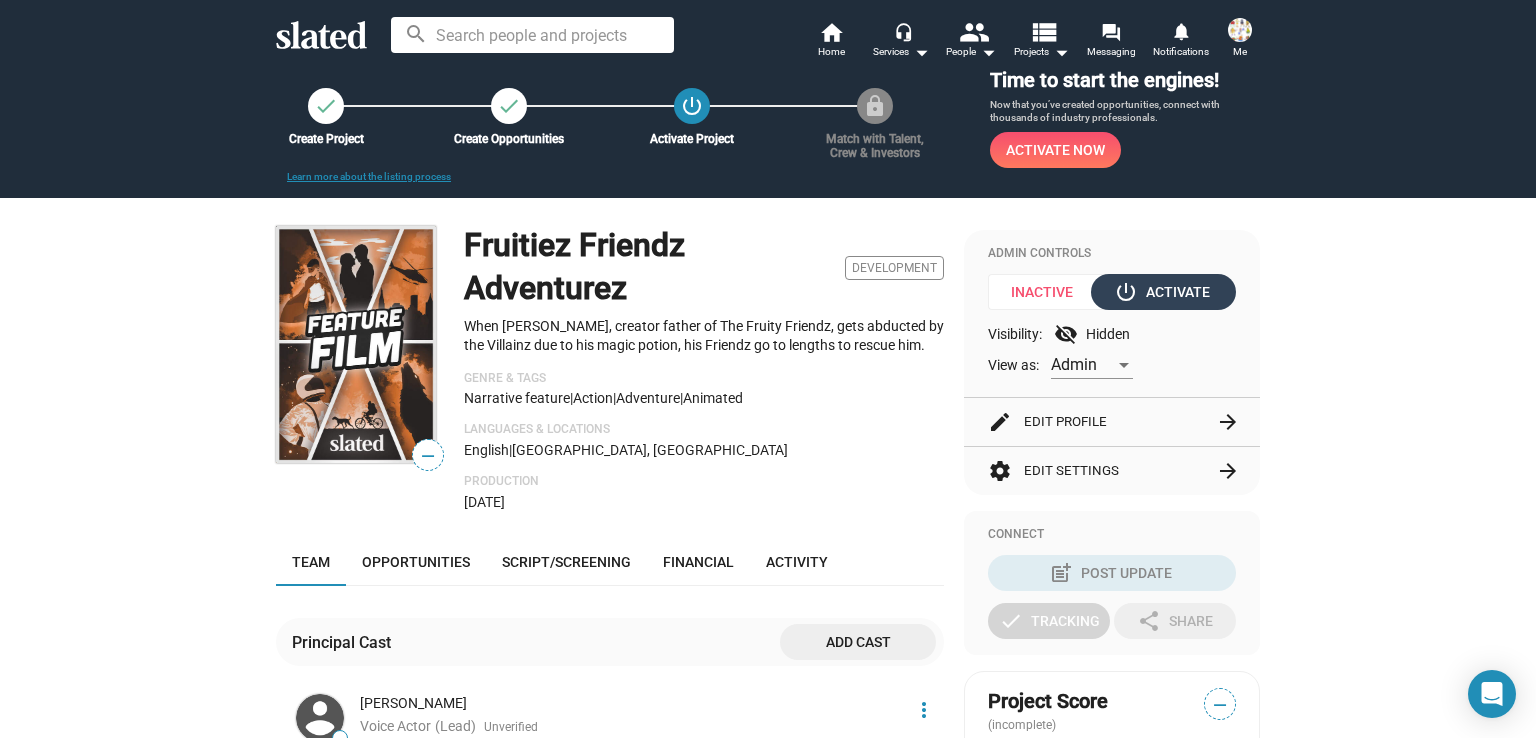 click on "power_settings_new  Activate" 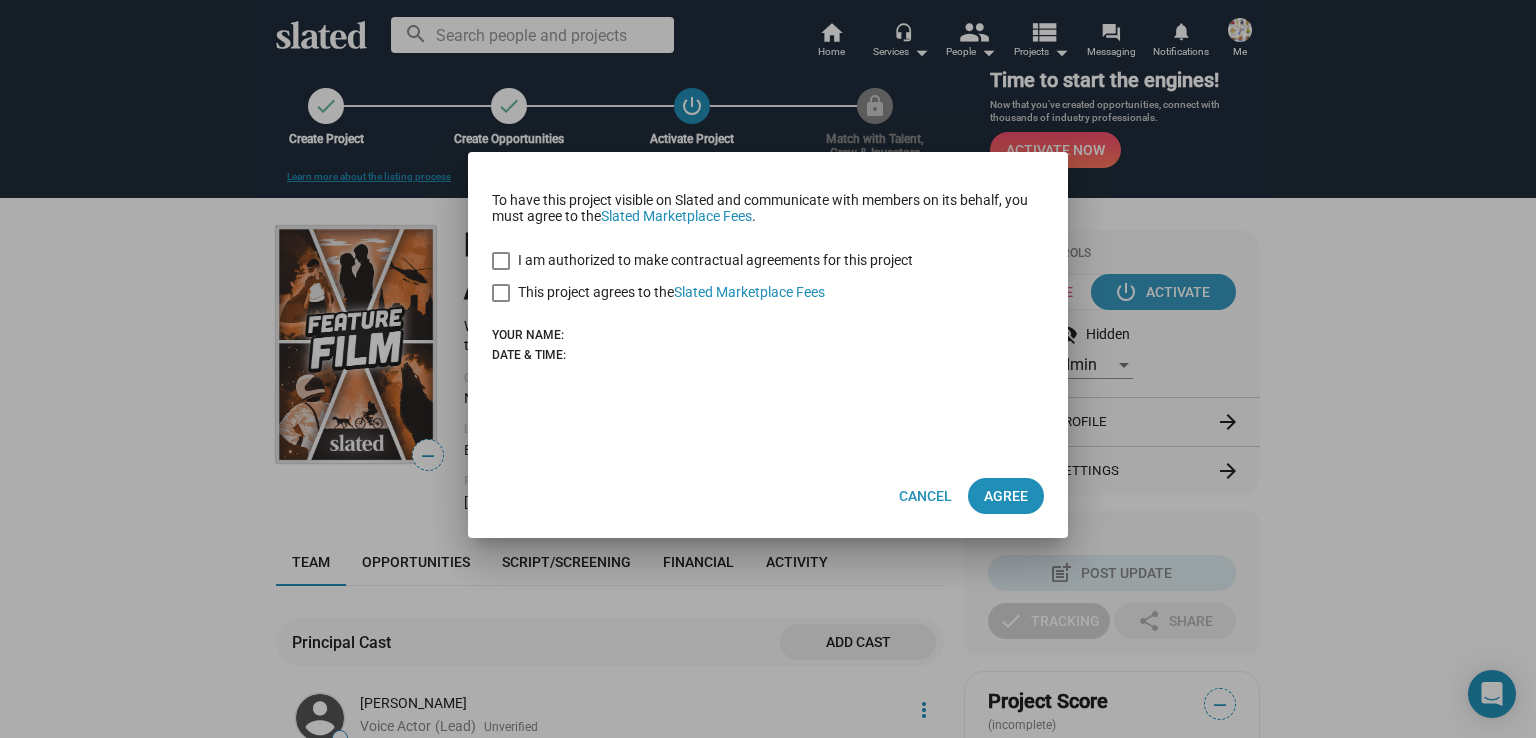 click at bounding box center (501, 261) 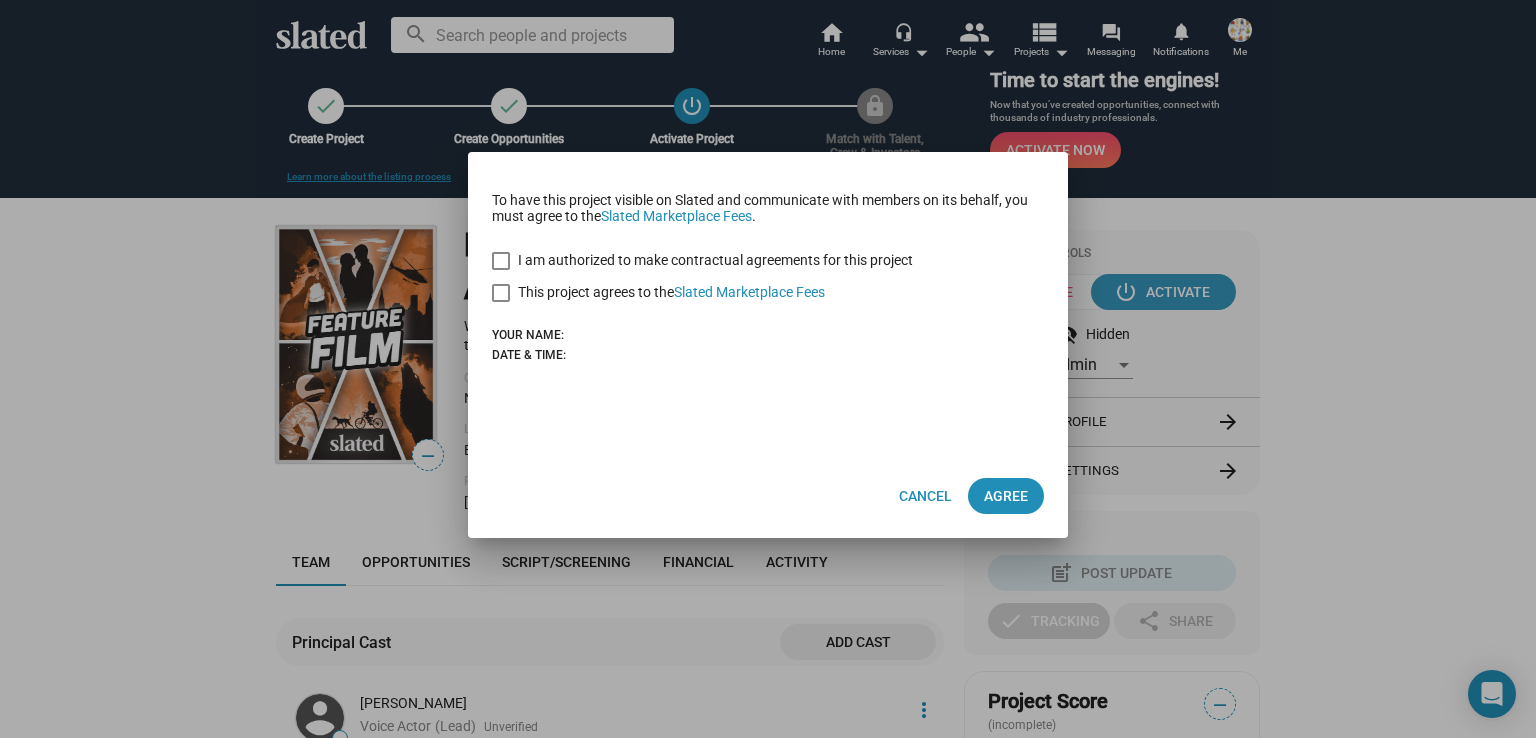 click at bounding box center [501, 261] 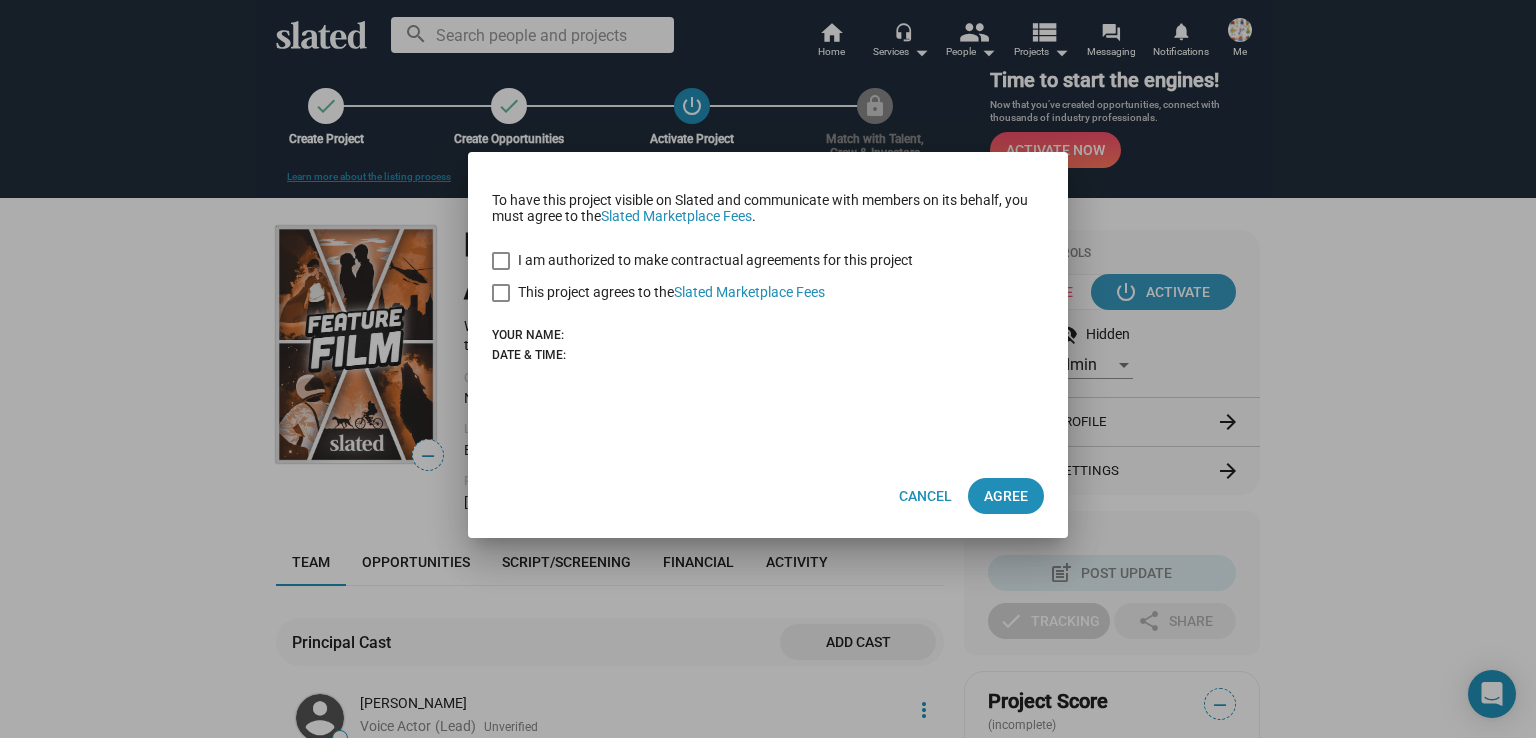 drag, startPoint x: 563, startPoint y: 381, endPoint x: 547, endPoint y: 372, distance: 18.35756 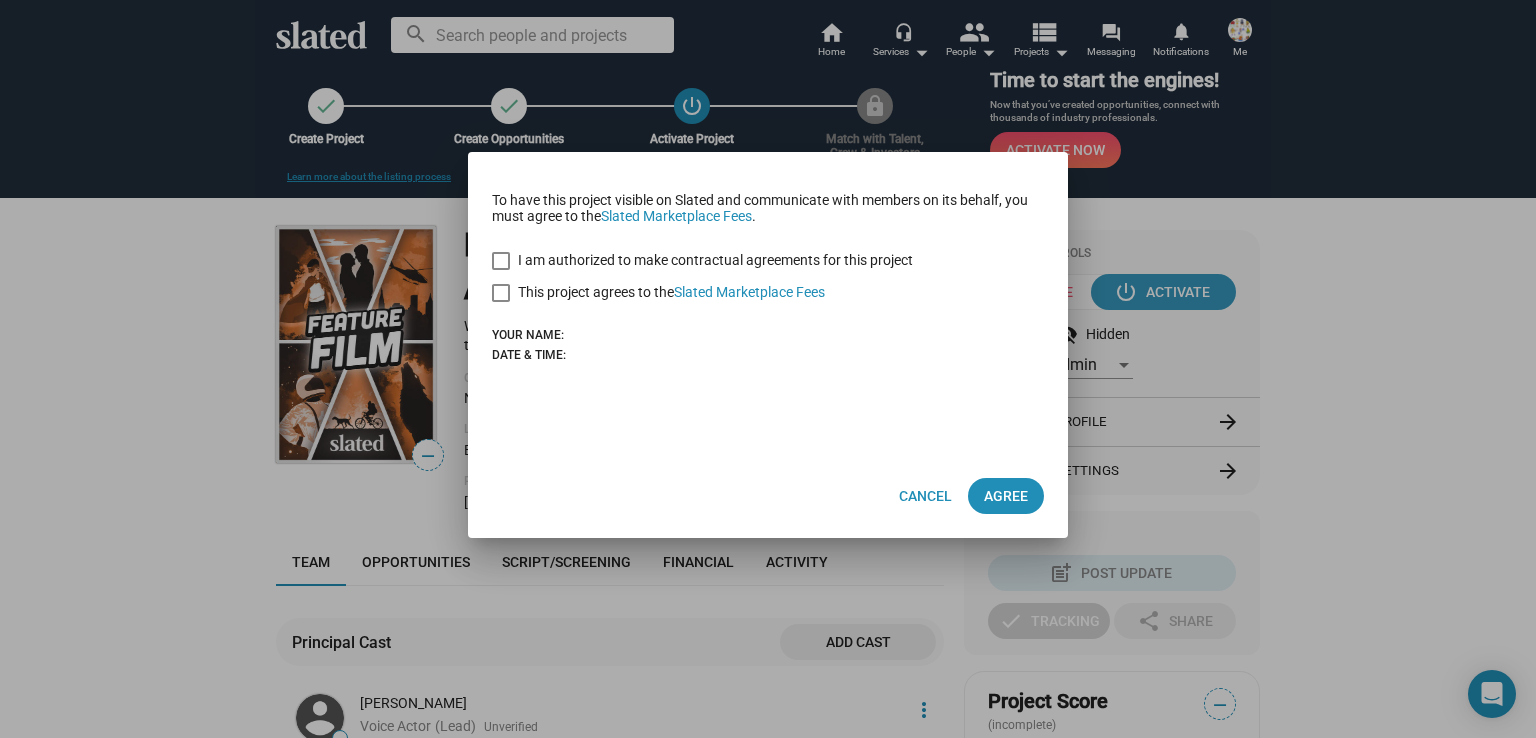 click at bounding box center [501, 261] 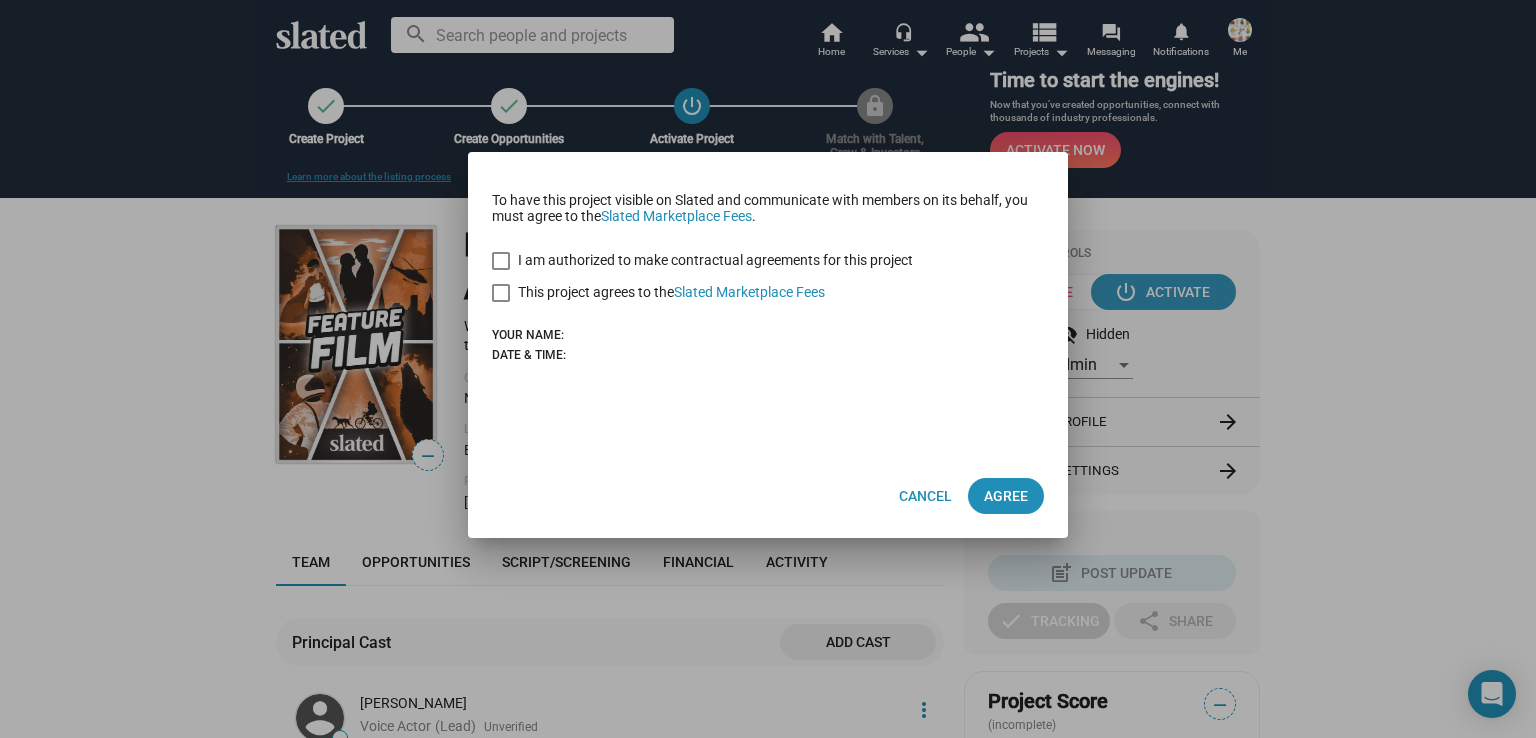 click at bounding box center (501, 293) 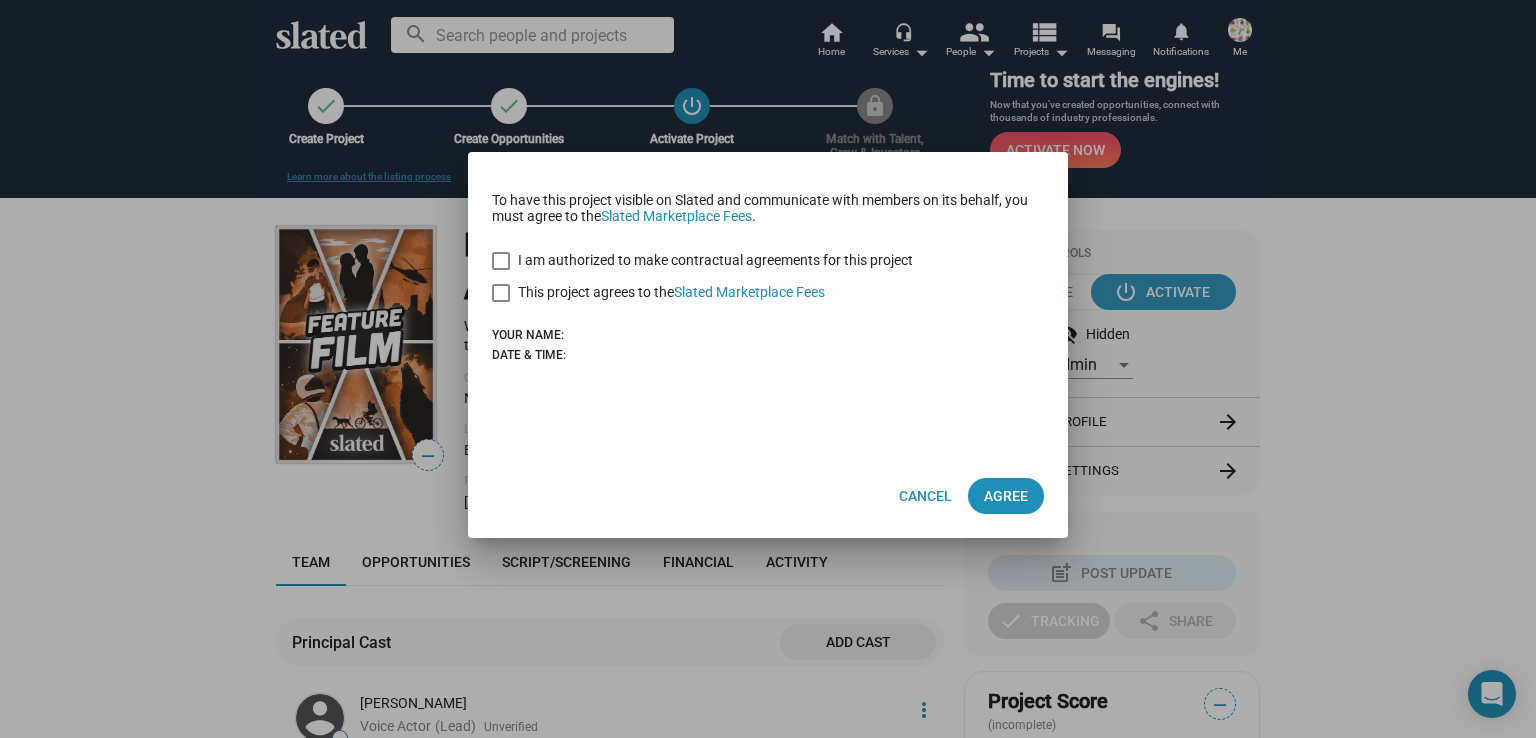 click at bounding box center [501, 261] 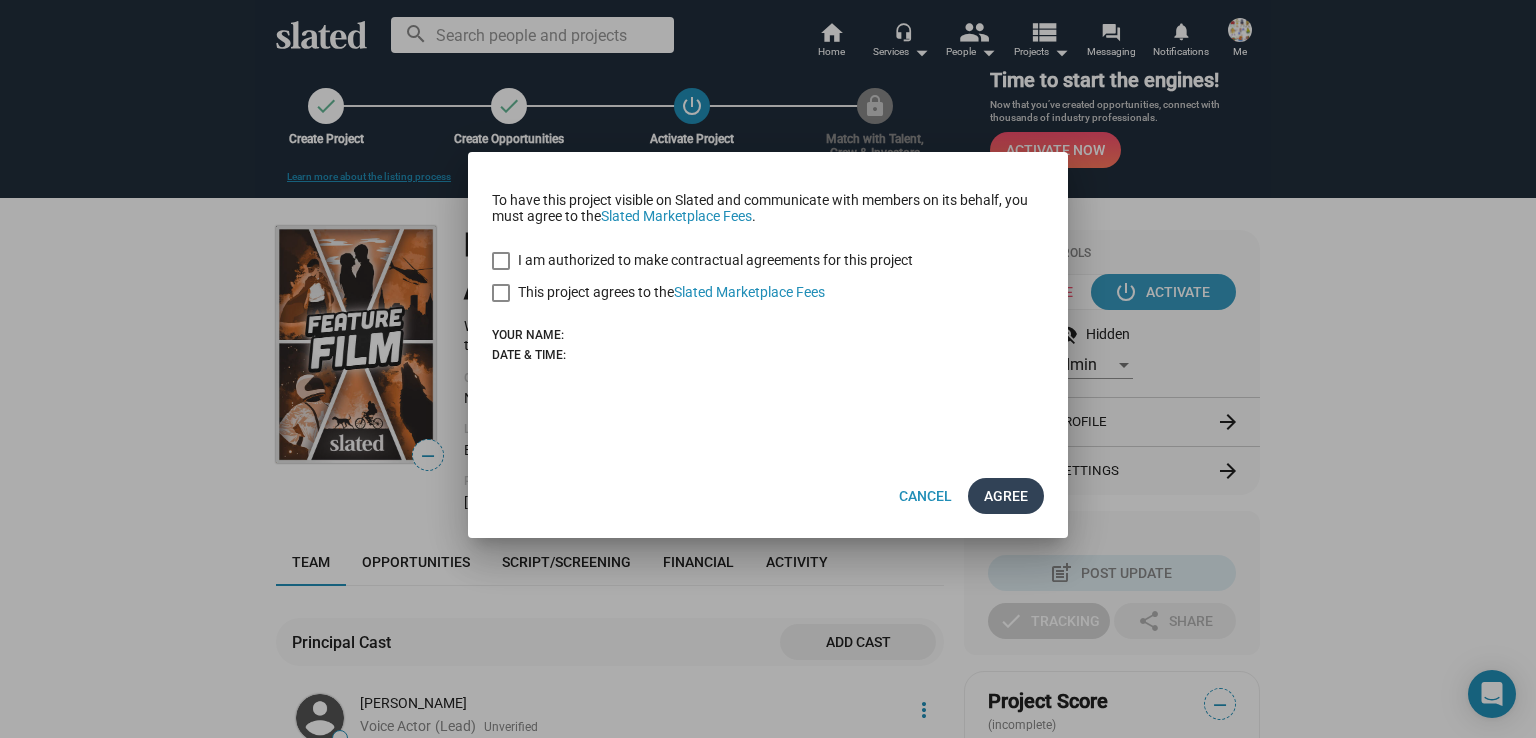 click on "AGREE" at bounding box center (1006, 496) 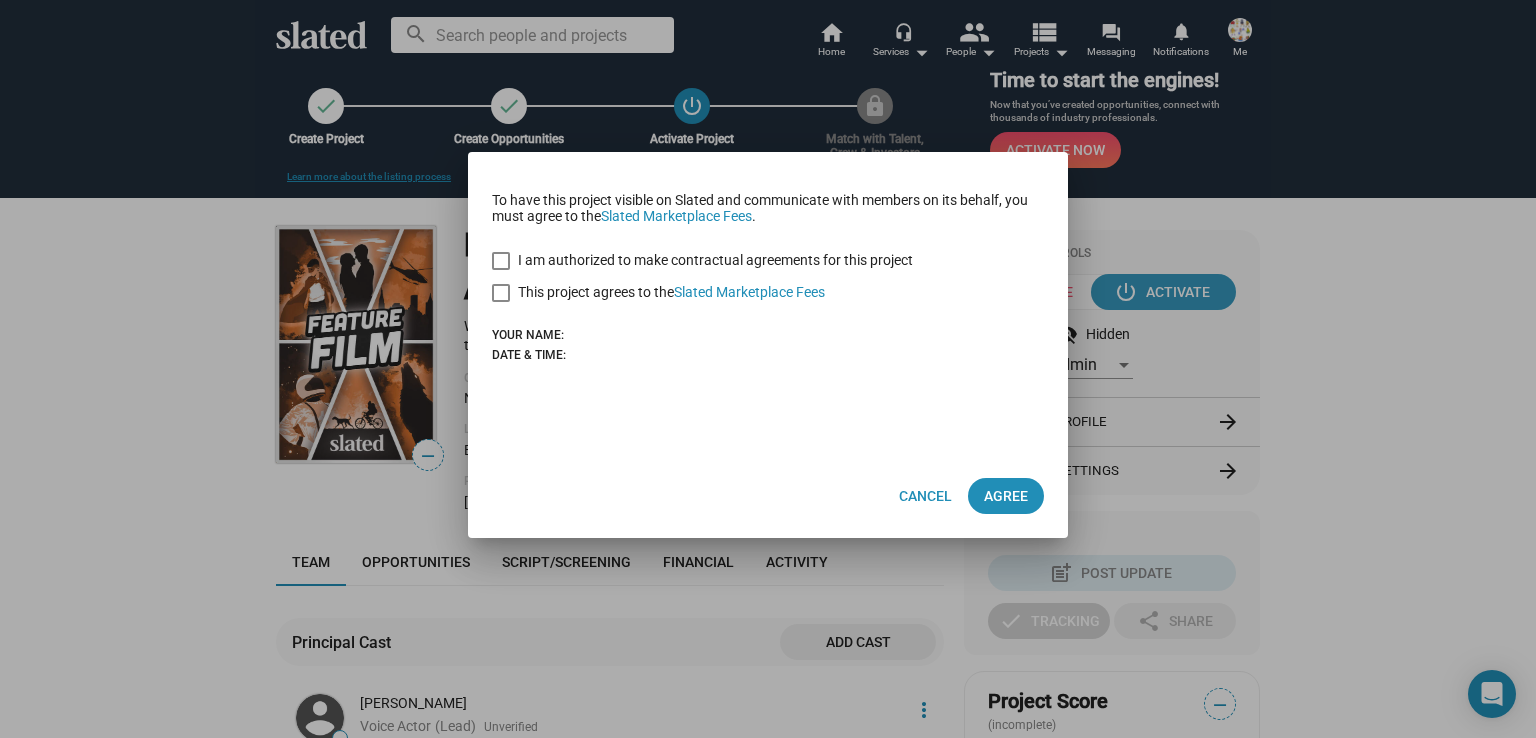 click at bounding box center (501, 261) 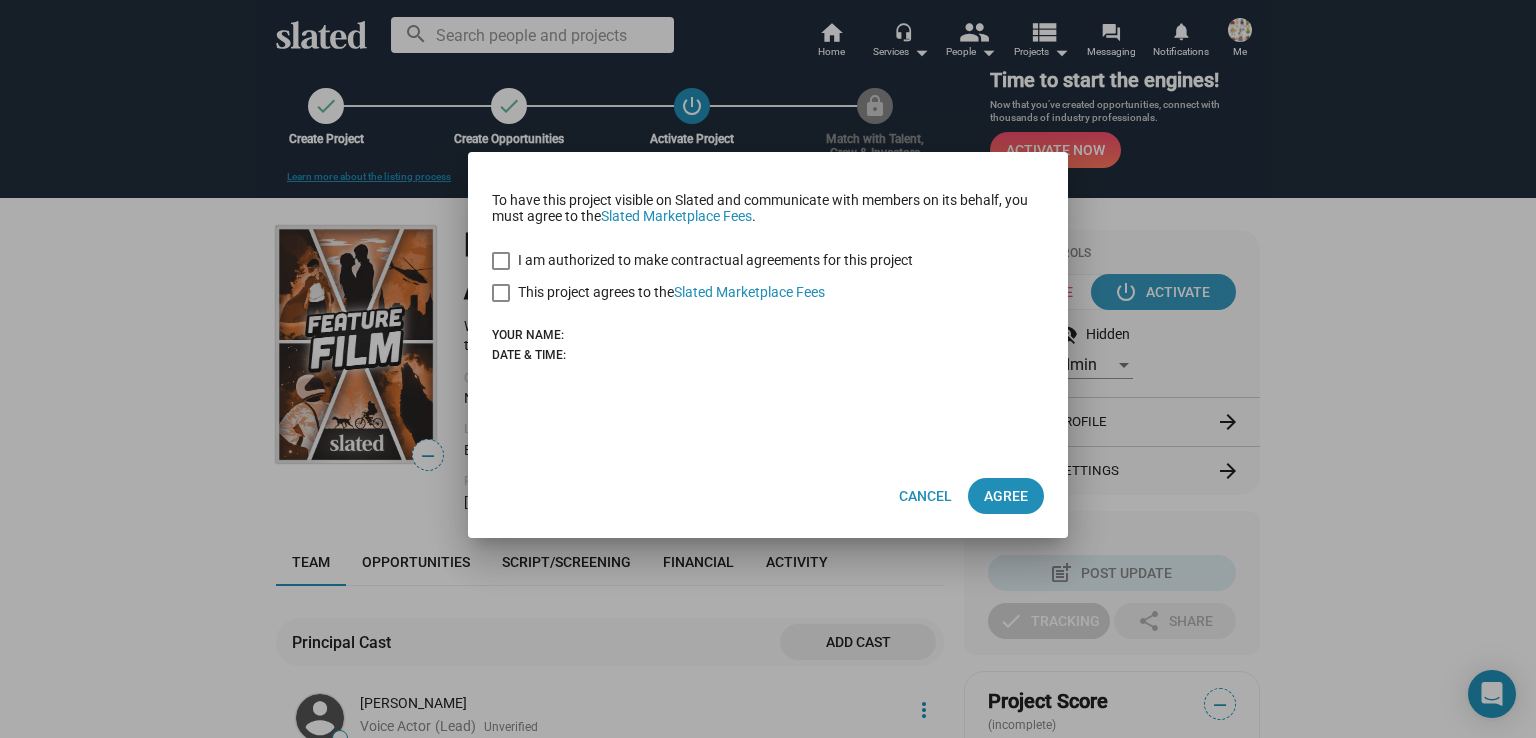 click at bounding box center [501, 293] 